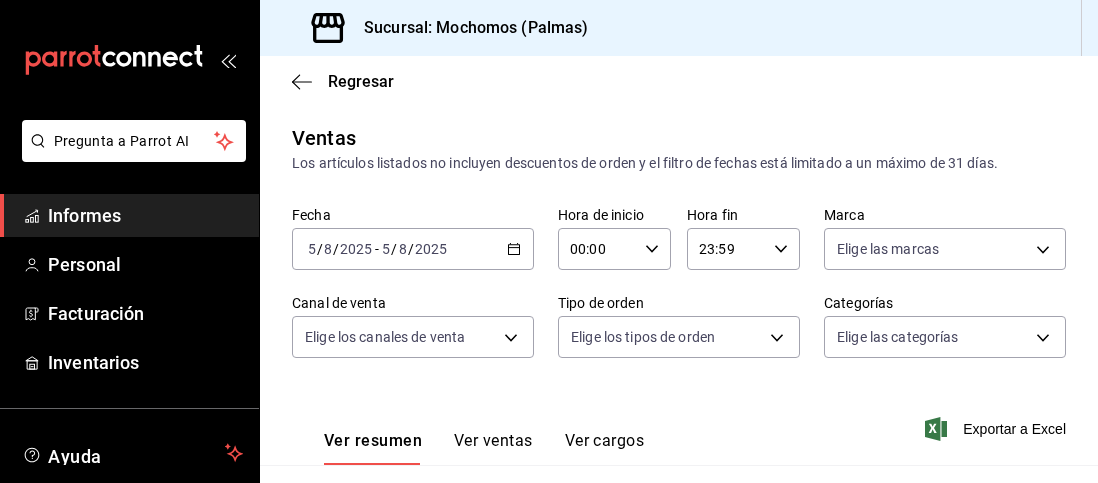 scroll, scrollTop: 0, scrollLeft: 0, axis: both 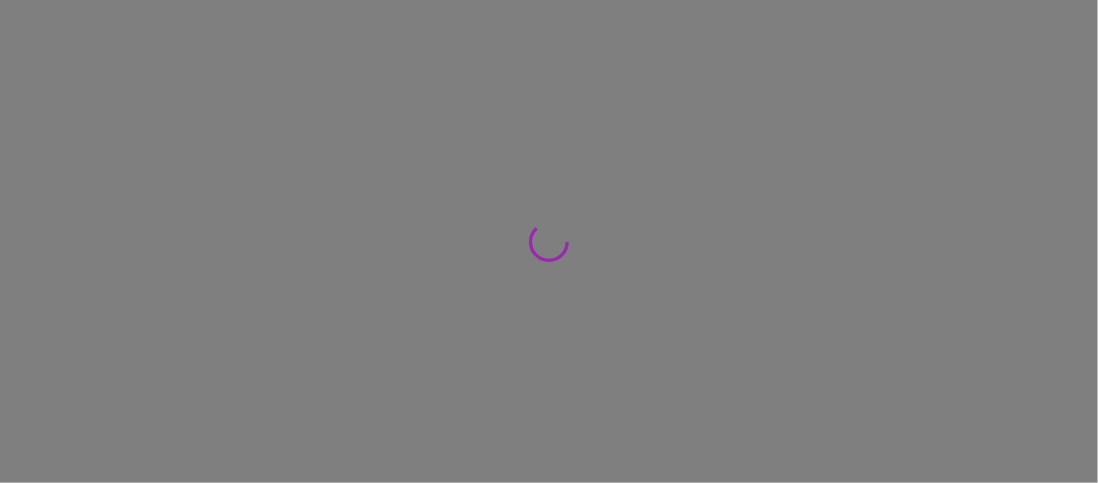 click at bounding box center (549, 0) 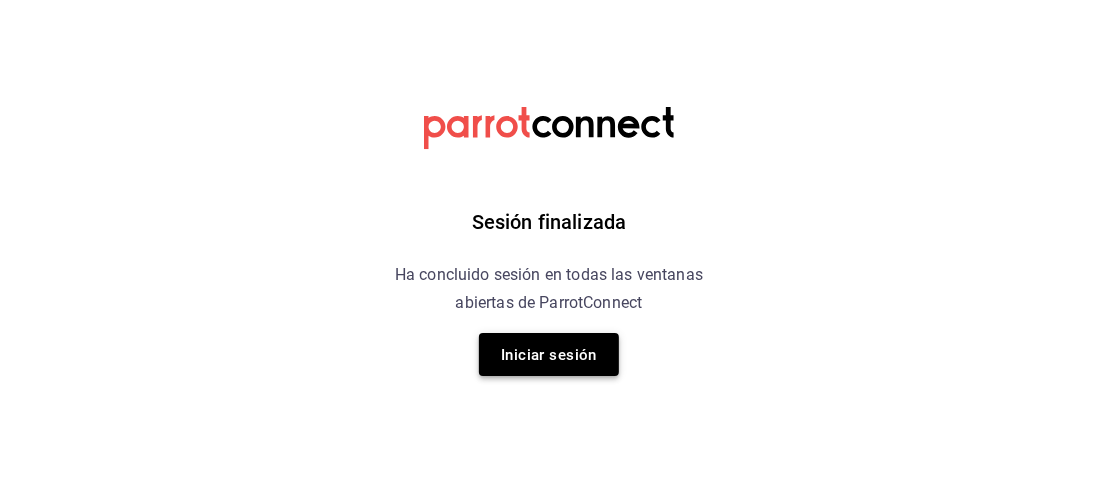 click on "Iniciar sesión" at bounding box center [549, 355] 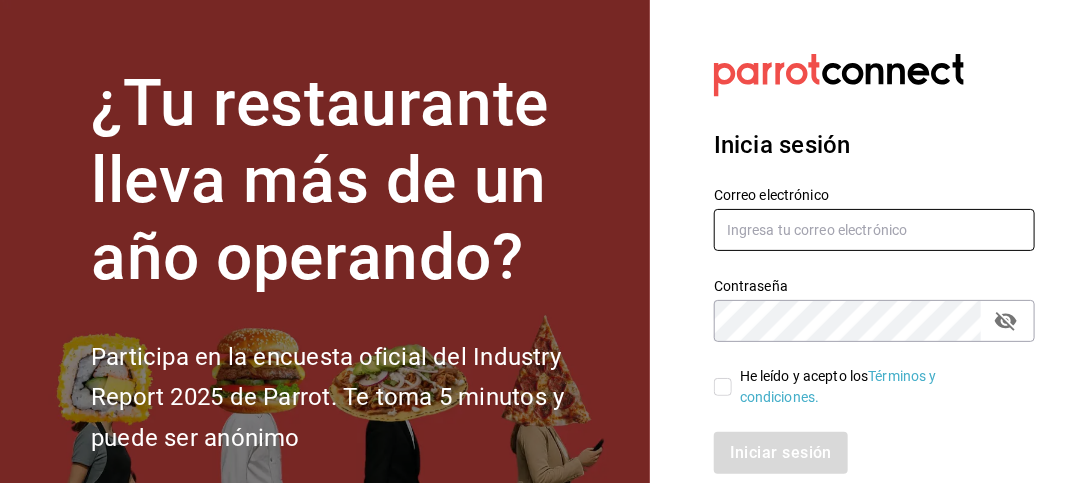 type on "jose.laguna@grupocosteno.com" 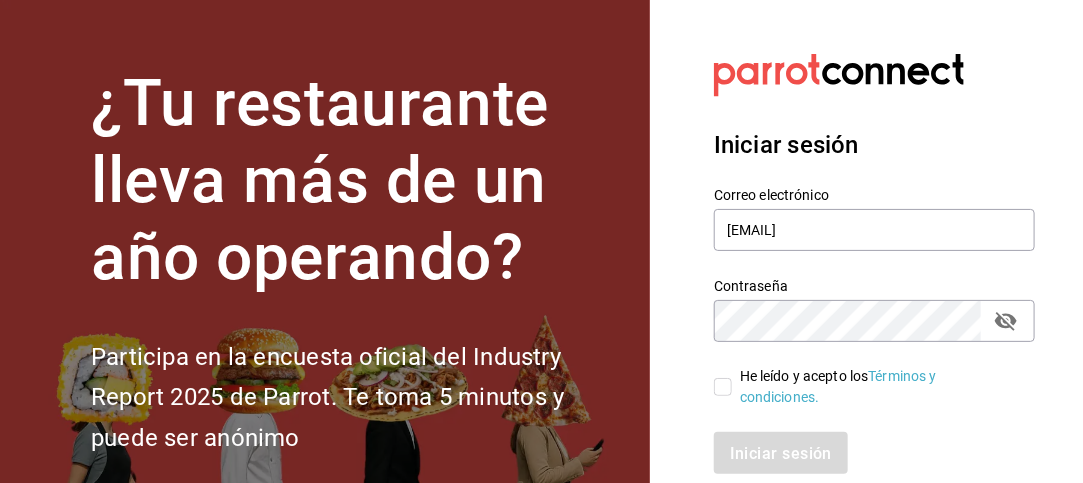 click on "He leído y acepto los  Términos y condiciones." at bounding box center [723, 387] 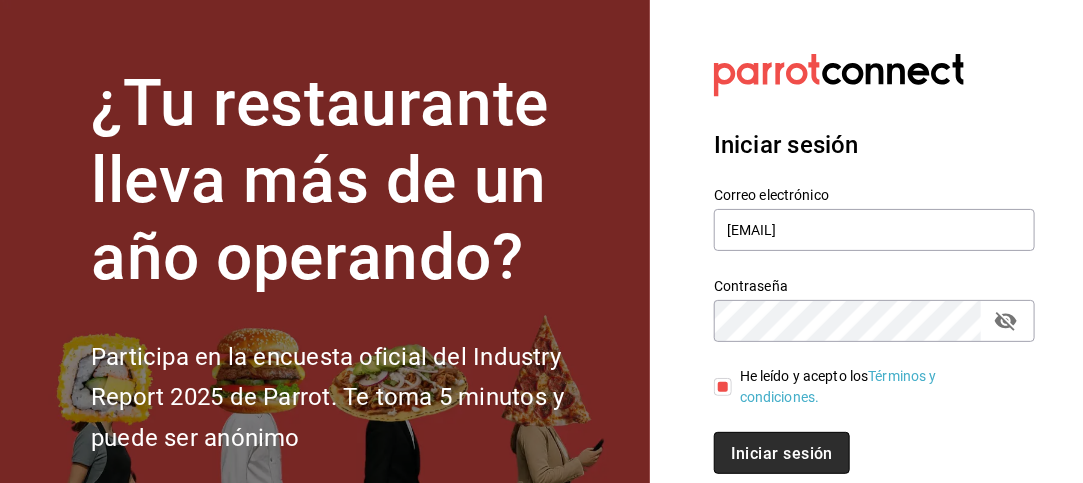 click on "Iniciar sesión" at bounding box center [782, 452] 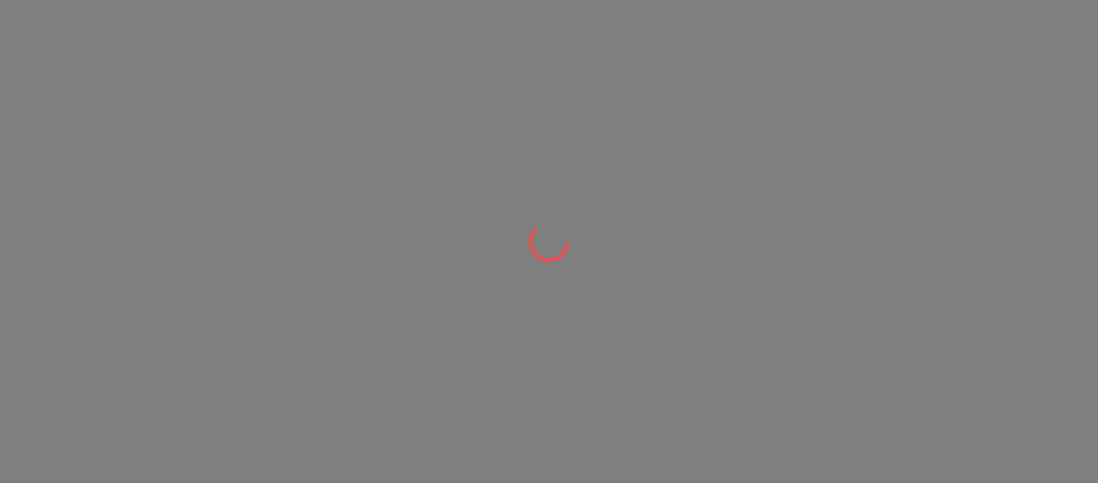 scroll, scrollTop: 0, scrollLeft: 0, axis: both 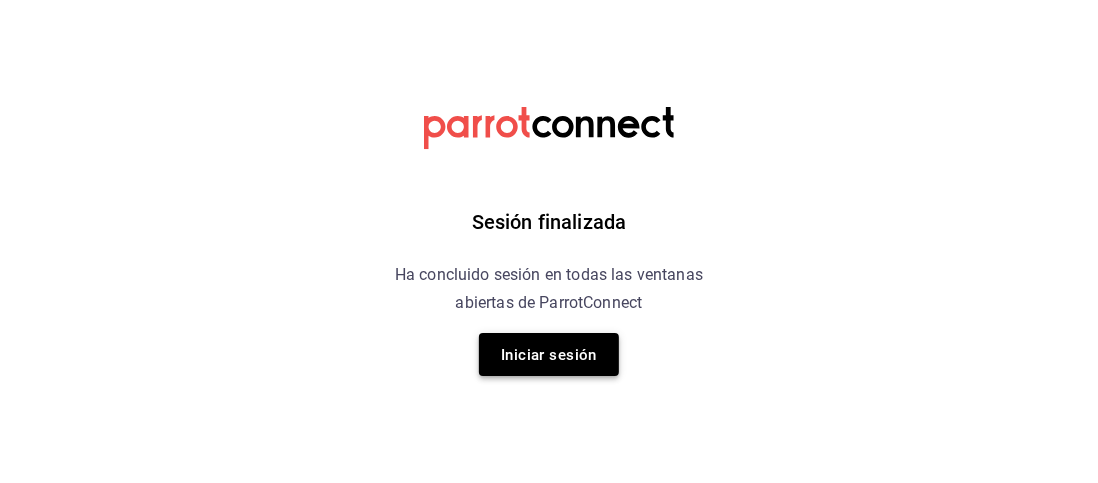 click on "Iniciar sesión" at bounding box center (549, 355) 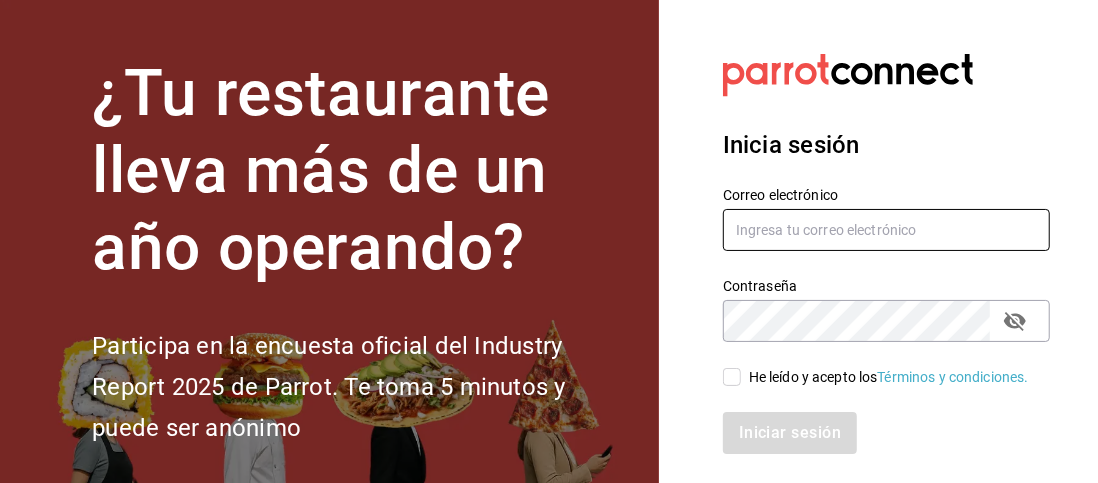 type on "jose.laguna@grupocosteno.com" 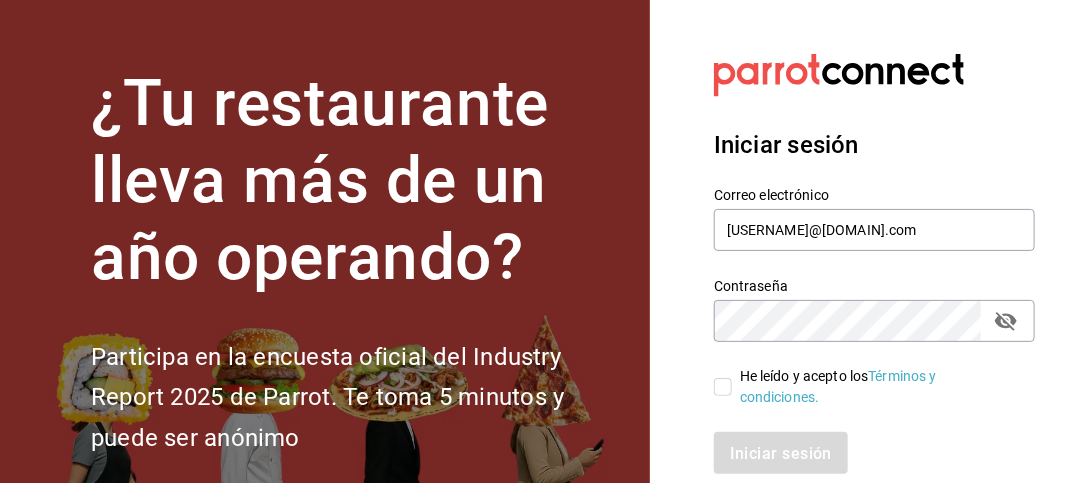 scroll, scrollTop: 117, scrollLeft: 0, axis: vertical 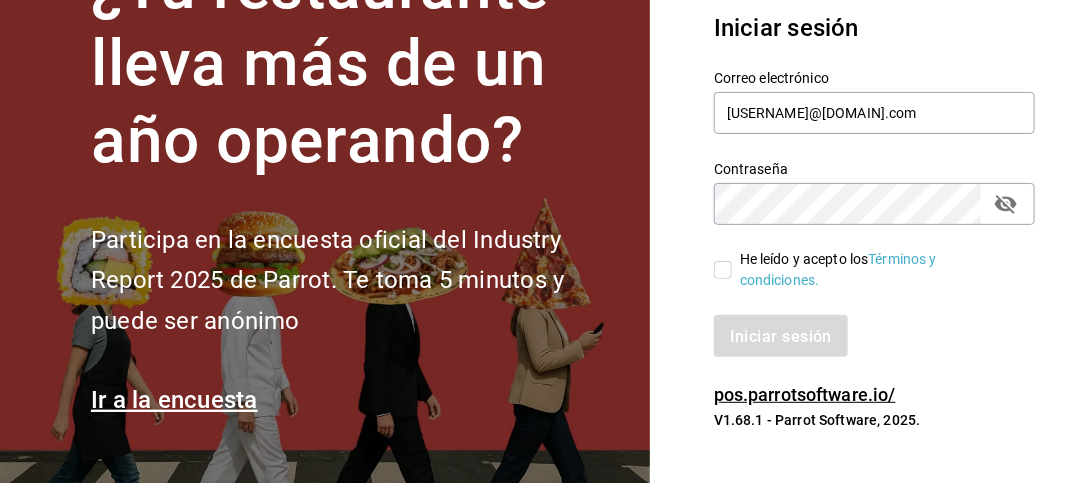 click on "He leído y acepto los  Términos y condiciones." at bounding box center (723, 270) 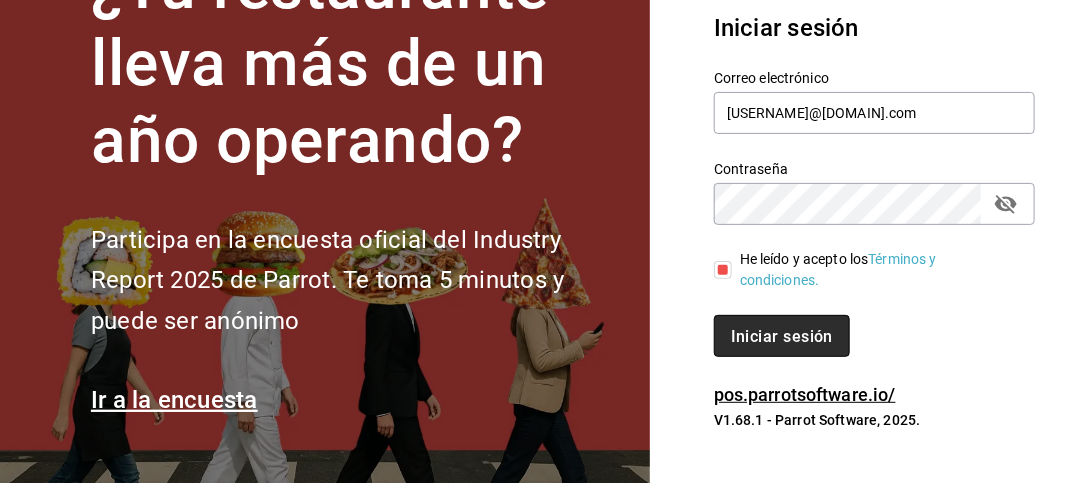 click on "Iniciar sesión" at bounding box center [782, 335] 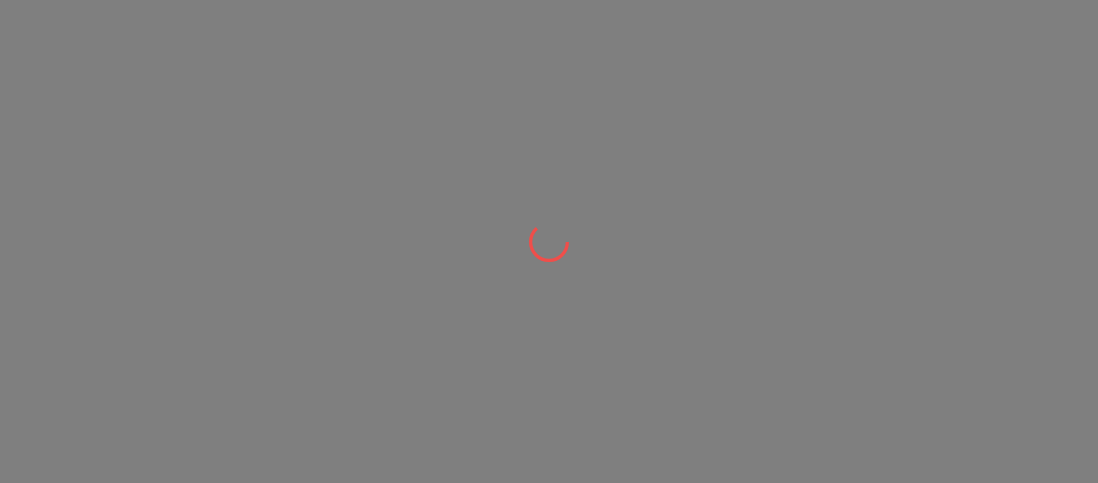 scroll, scrollTop: 0, scrollLeft: 0, axis: both 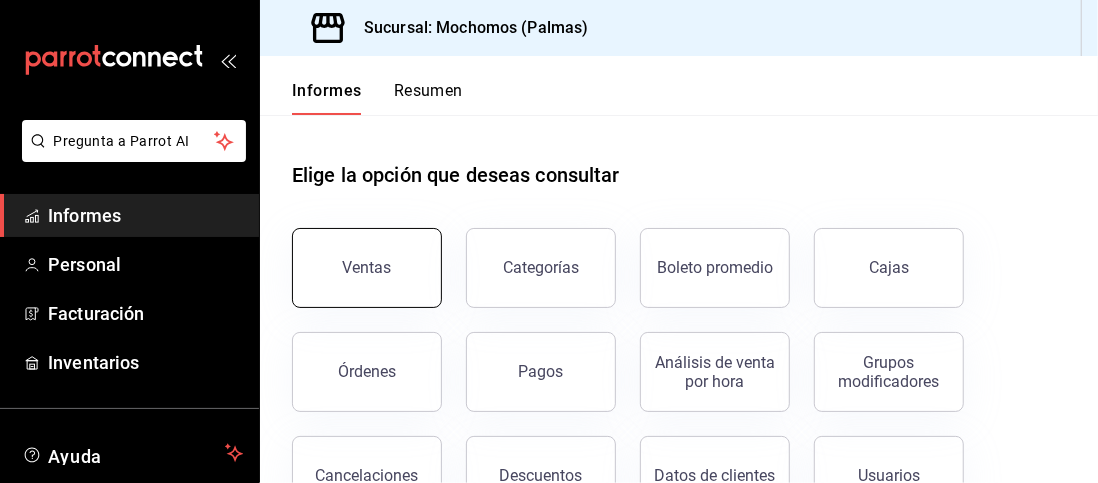 click on "Ventas" at bounding box center [367, 268] 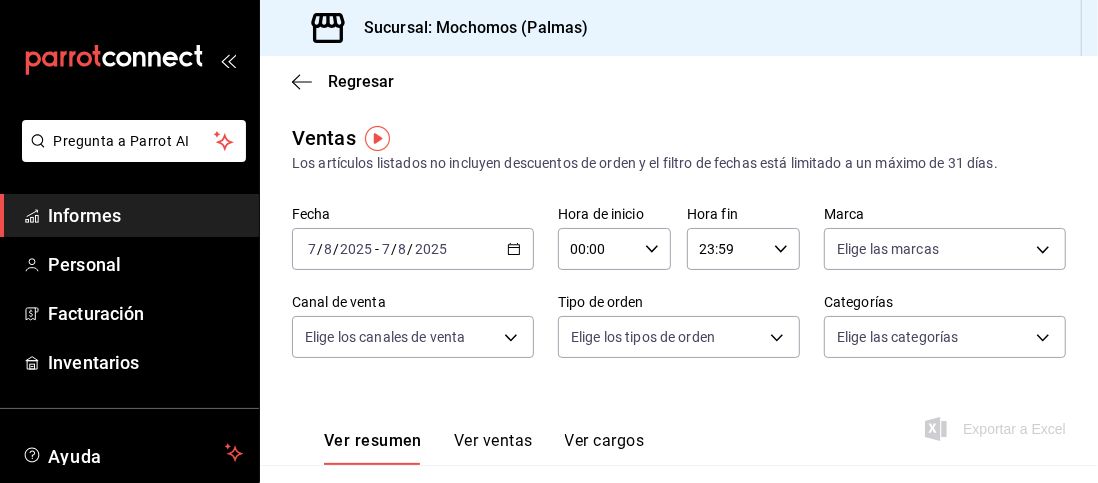 click 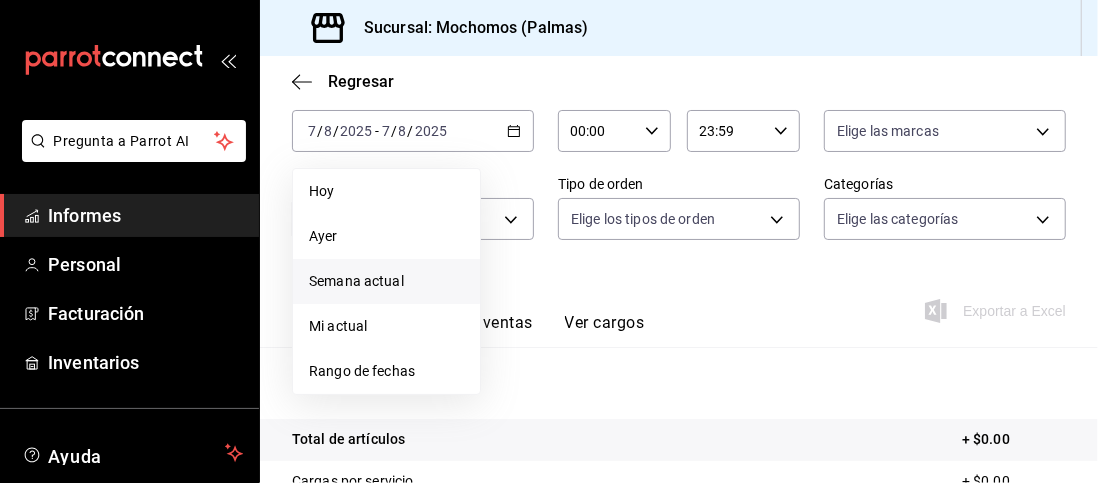 scroll, scrollTop: 134, scrollLeft: 0, axis: vertical 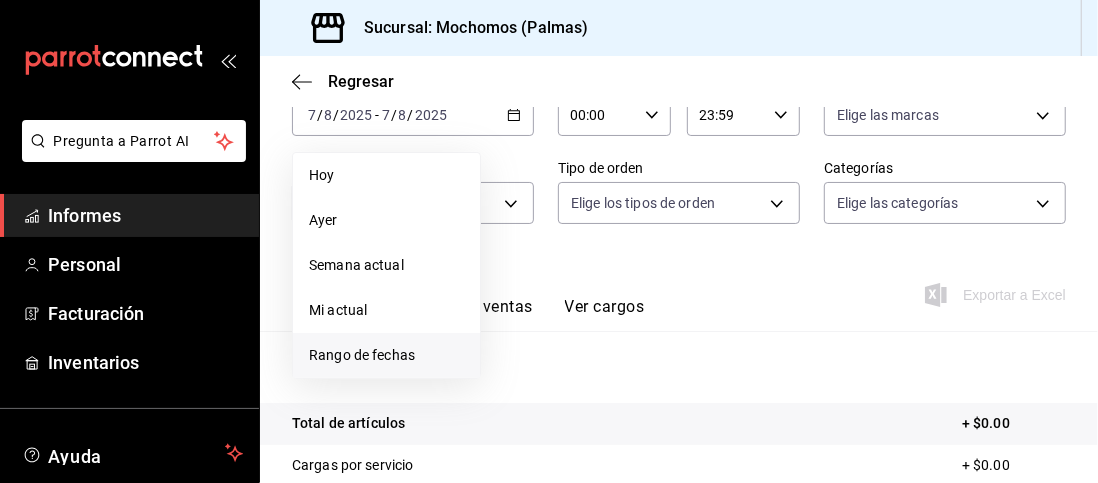 click on "Rango de fechas" at bounding box center [386, 355] 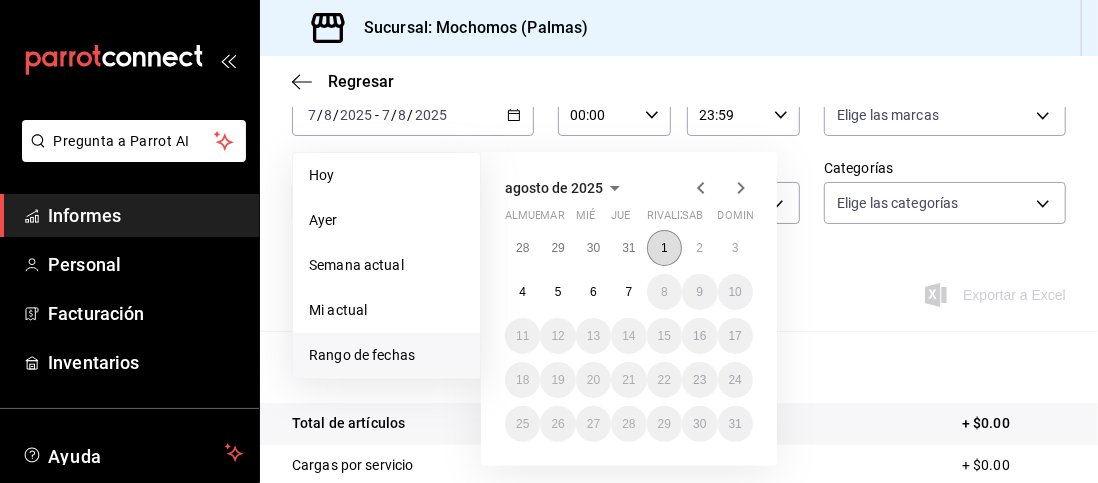 click on "1" at bounding box center [664, 248] 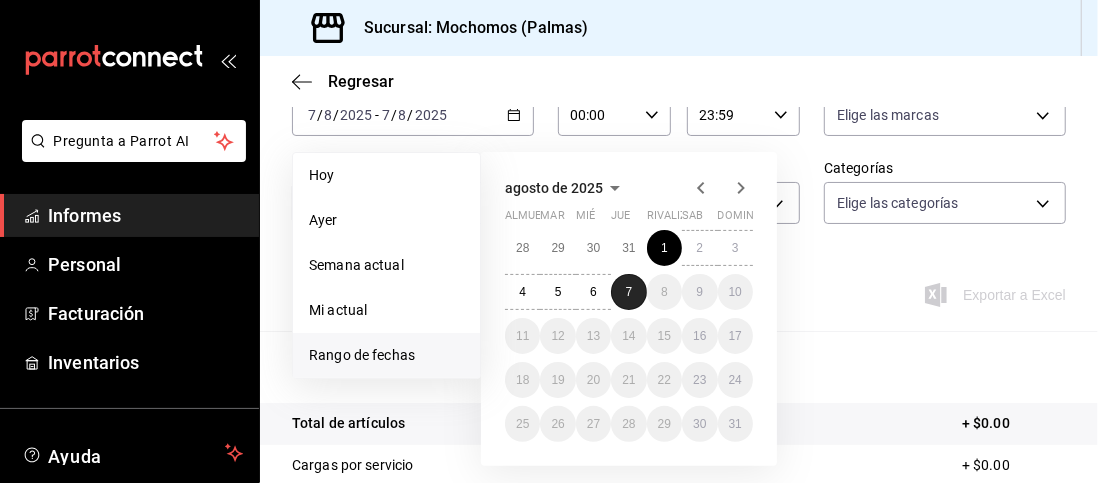 click on "7" at bounding box center (628, 292) 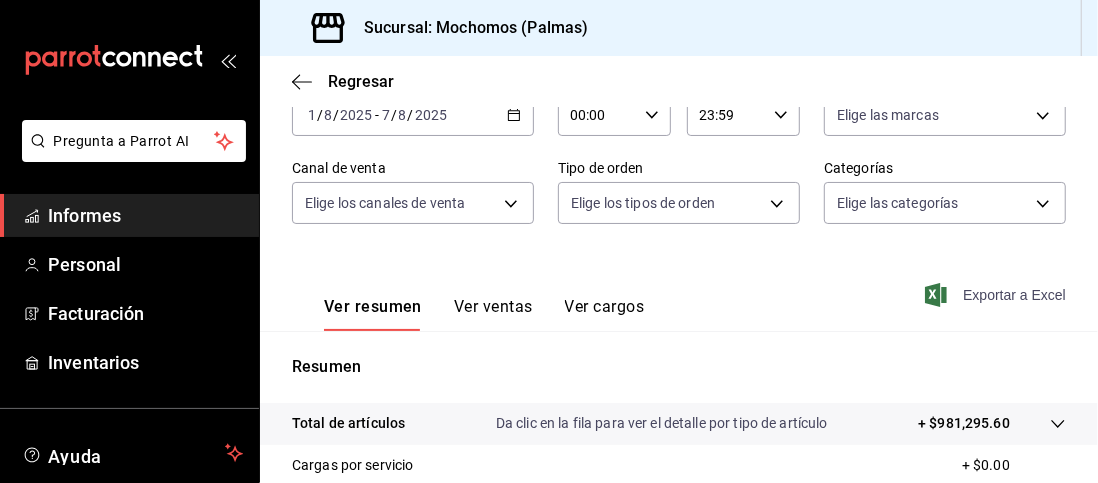 click on "Exportar a Excel" at bounding box center [1014, 295] 